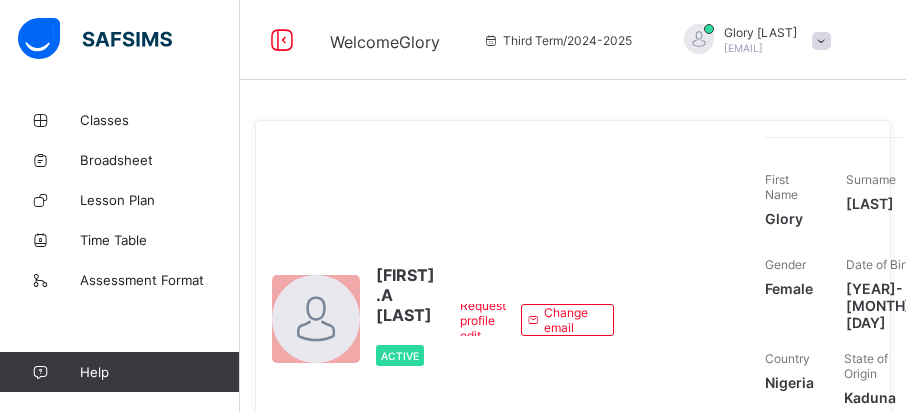 scroll, scrollTop: 0, scrollLeft: 0, axis: both 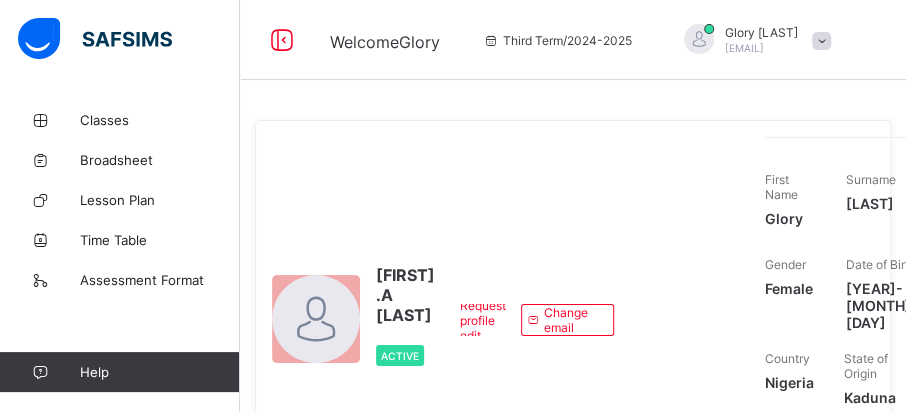 click at bounding box center [95, 39] 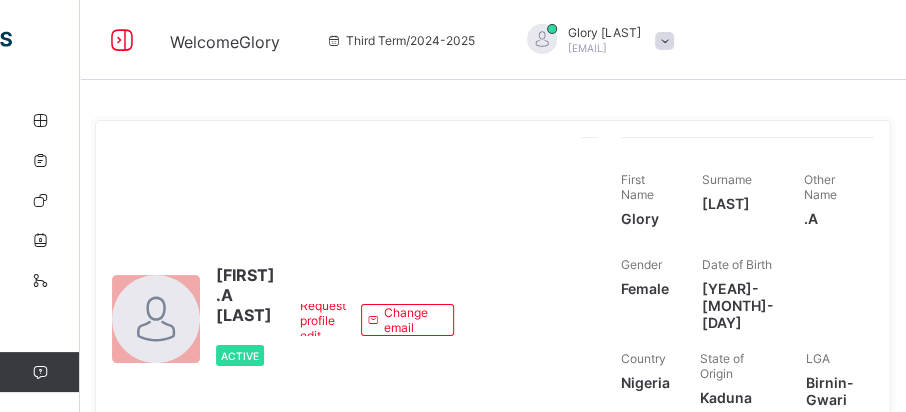 click at bounding box center [-41, 40] 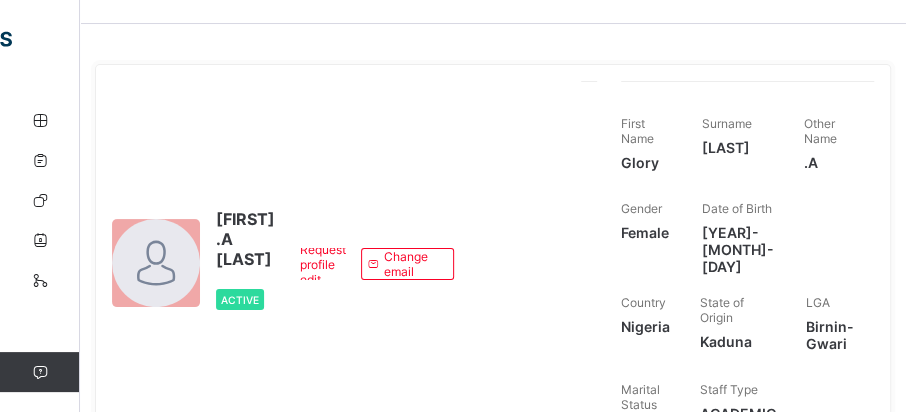 scroll, scrollTop: 0, scrollLeft: 0, axis: both 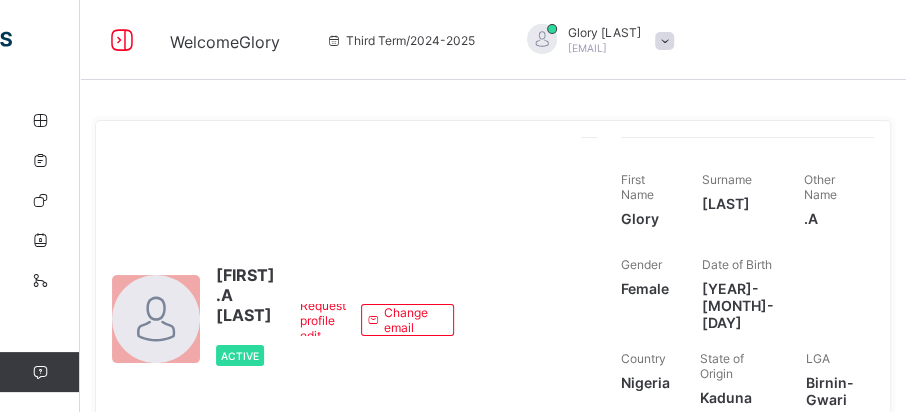 click at bounding box center (156, 319) 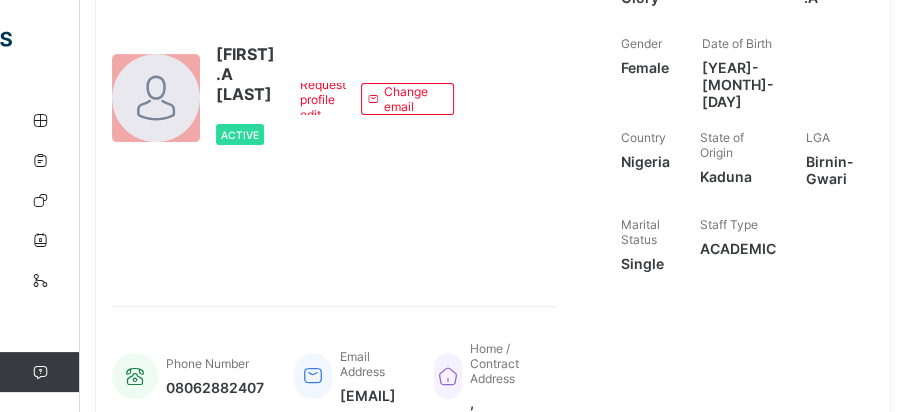 scroll, scrollTop: 320, scrollLeft: 0, axis: vertical 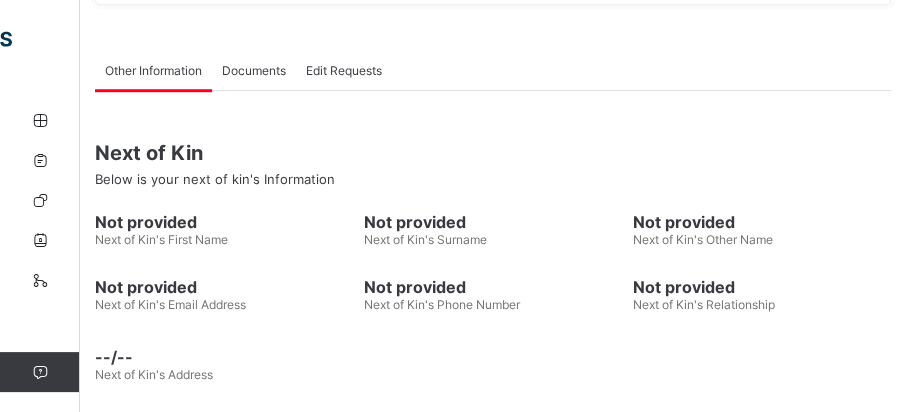click at bounding box center [-41, 40] 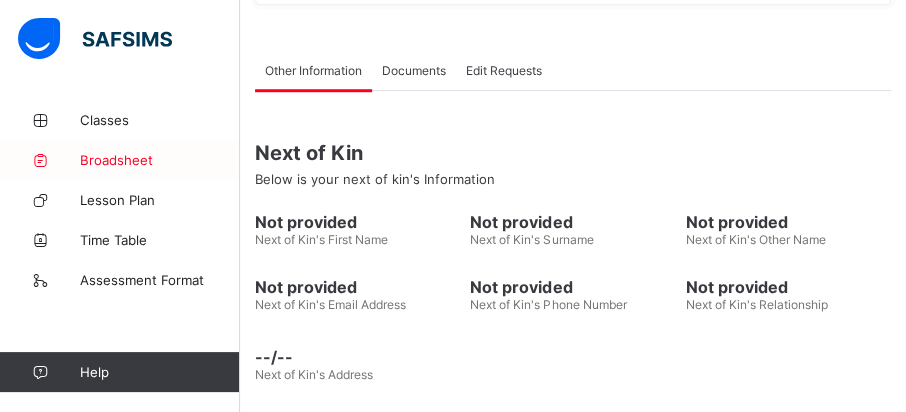 click on "Broadsheet" at bounding box center (160, 160) 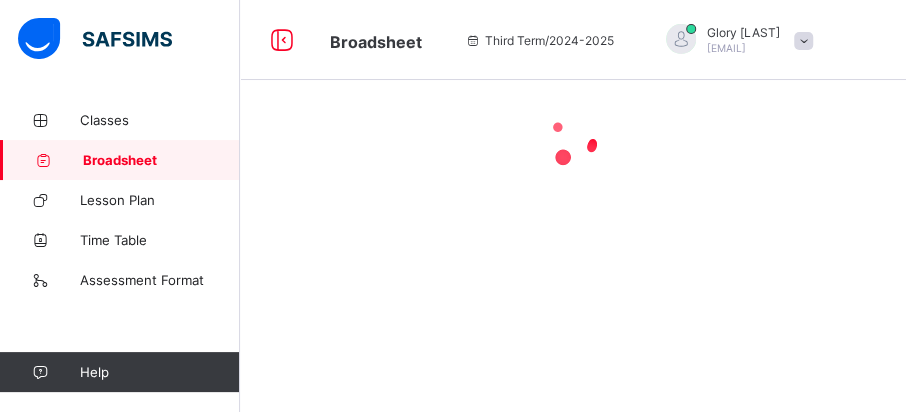 scroll, scrollTop: 0, scrollLeft: 0, axis: both 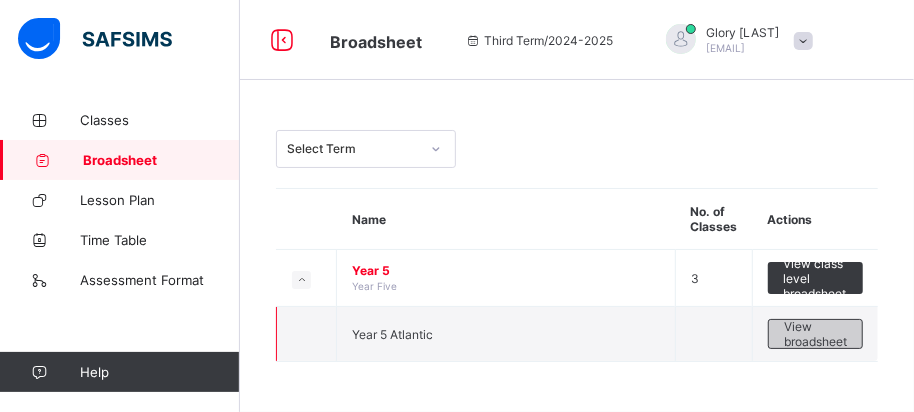 click on "View broadsheet" at bounding box center [815, 334] 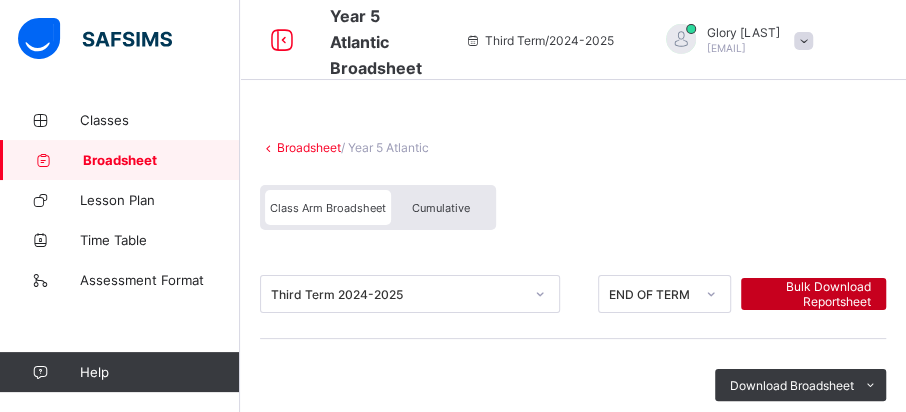 click on "Bulk Download Reportsheet" at bounding box center [813, 294] 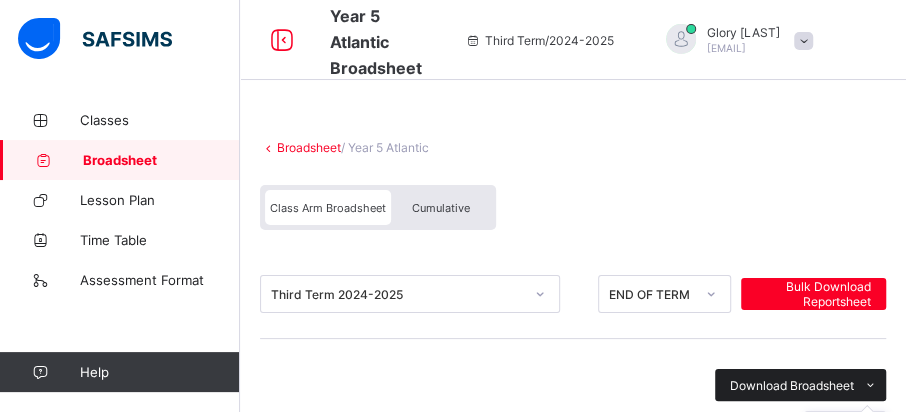 click at bounding box center (870, 385) 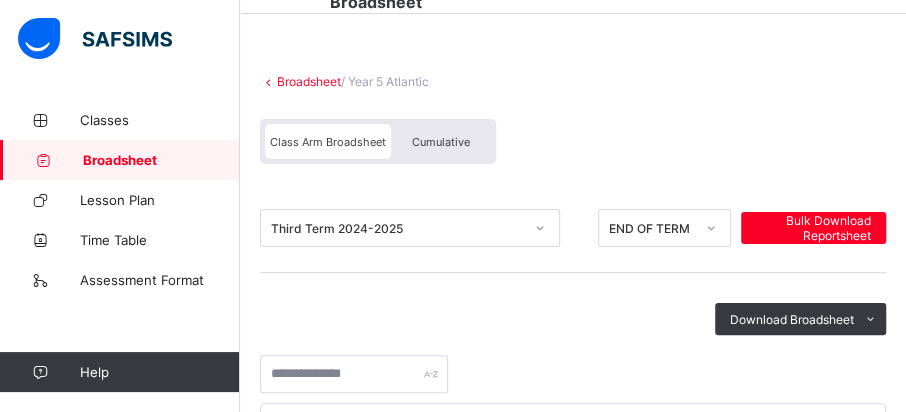 scroll, scrollTop: 65, scrollLeft: 0, axis: vertical 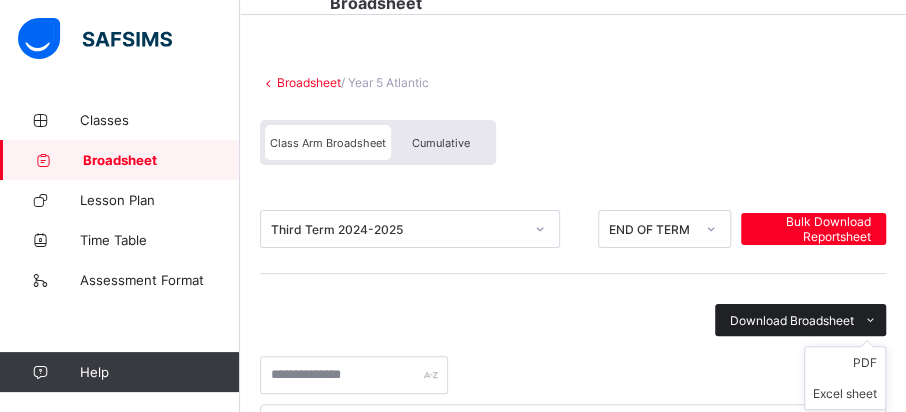 click at bounding box center [870, 320] 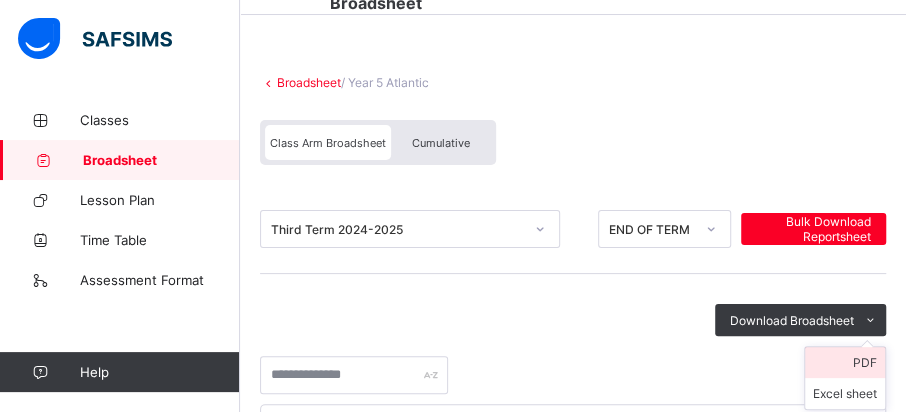 click on "PDF" at bounding box center (845, 362) 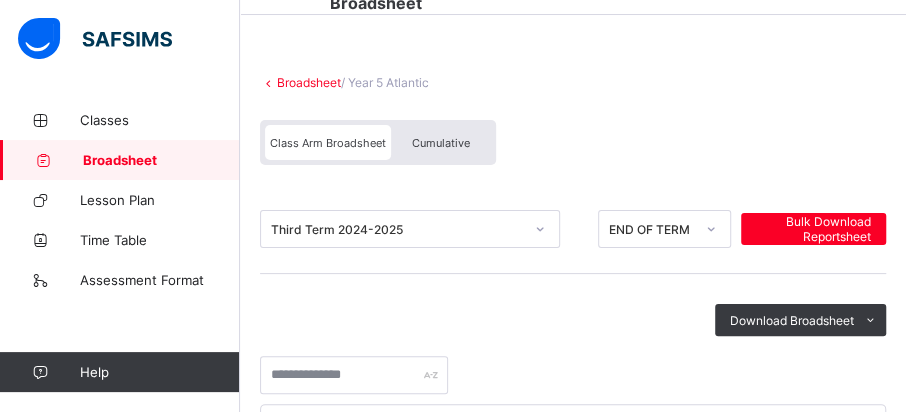 click on "Class Arm Broadsheet" at bounding box center (328, 143) 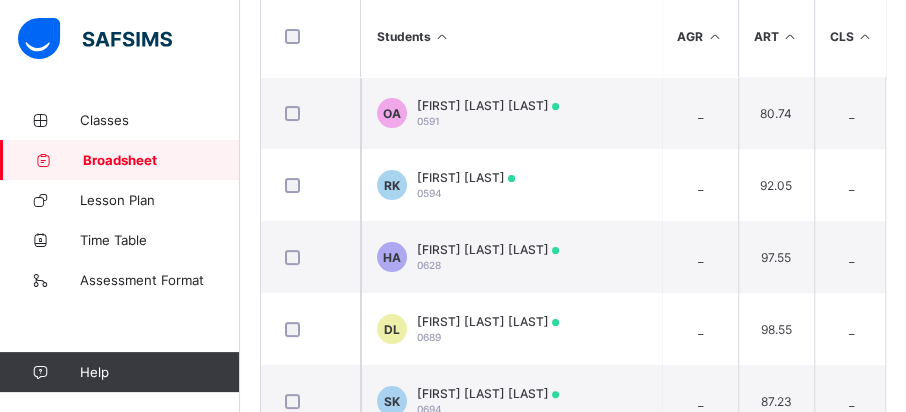 scroll, scrollTop: 576, scrollLeft: 0, axis: vertical 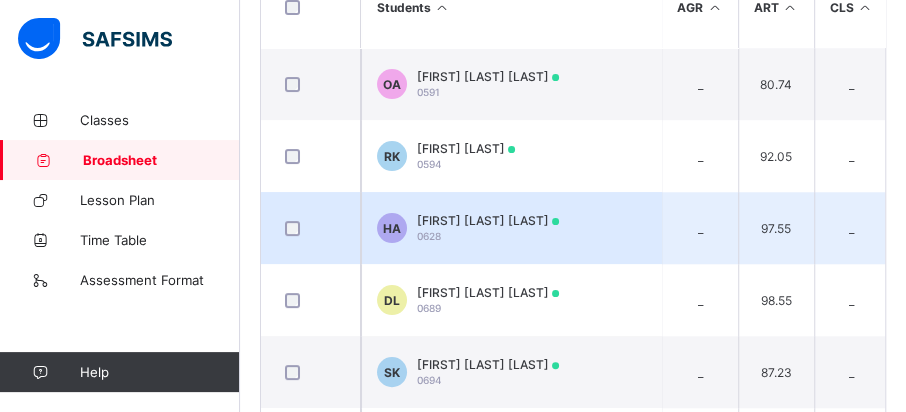 click on "[FIRST] [LAST] [LAST] 0628" at bounding box center [488, 228] 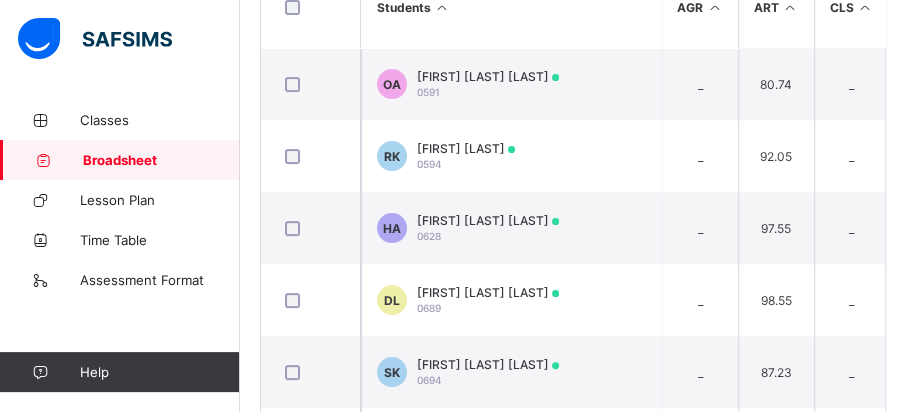scroll, scrollTop: 32, scrollLeft: 0, axis: vertical 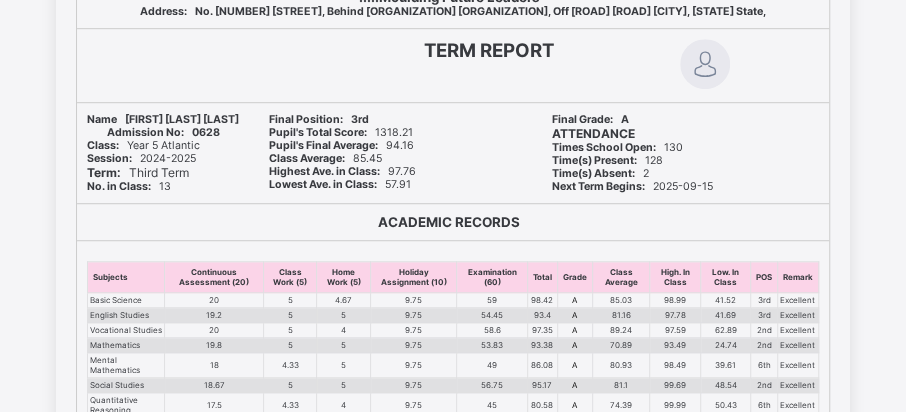 click on "ACADEMIC RECORDS" at bounding box center (453, 222) 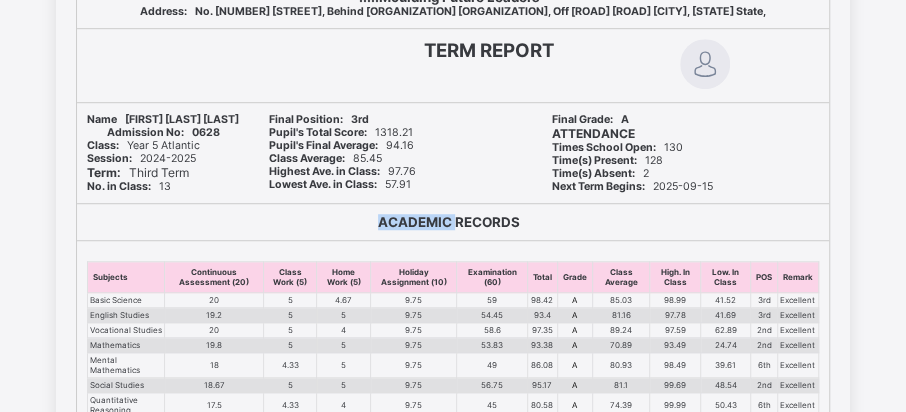 click on "ACADEMIC RECORDS" at bounding box center [453, 222] 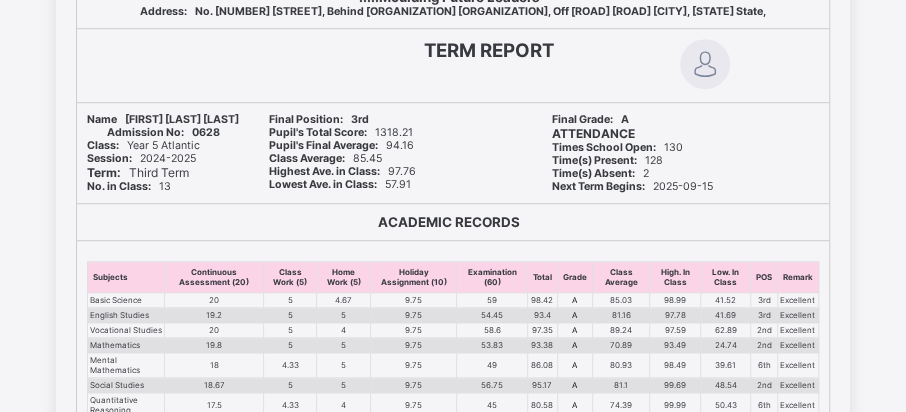 click on "ACADEMIC RECORDS" at bounding box center [453, 222] 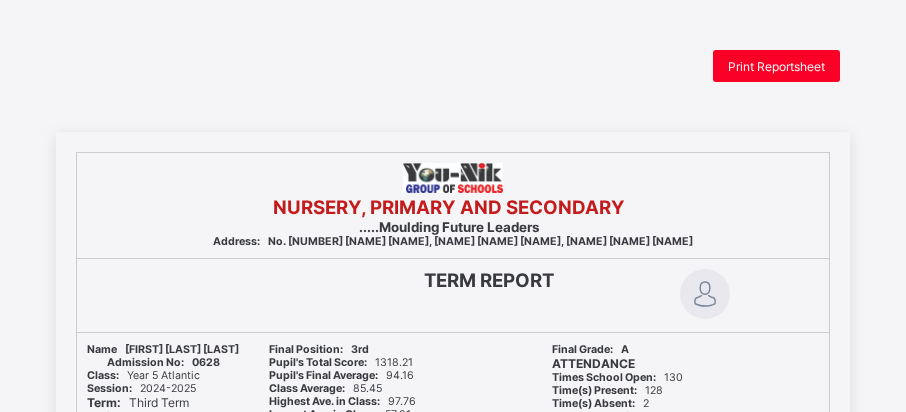 scroll, scrollTop: 0, scrollLeft: 0, axis: both 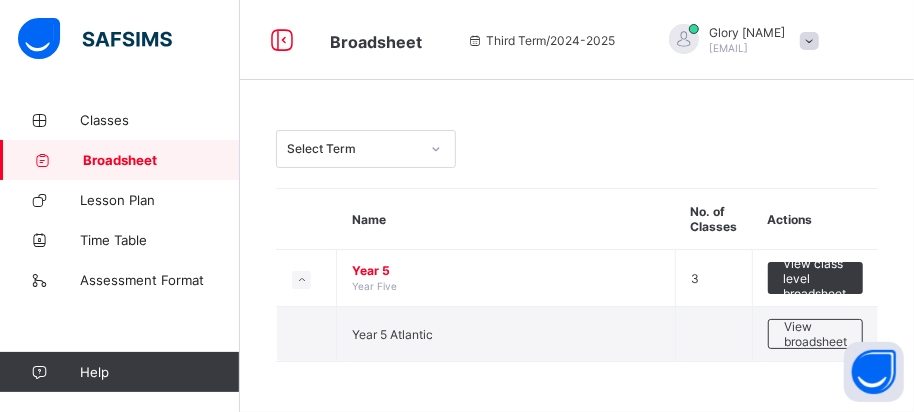 drag, startPoint x: 913, startPoint y: 170, endPoint x: 913, endPoint y: 182, distance: 12 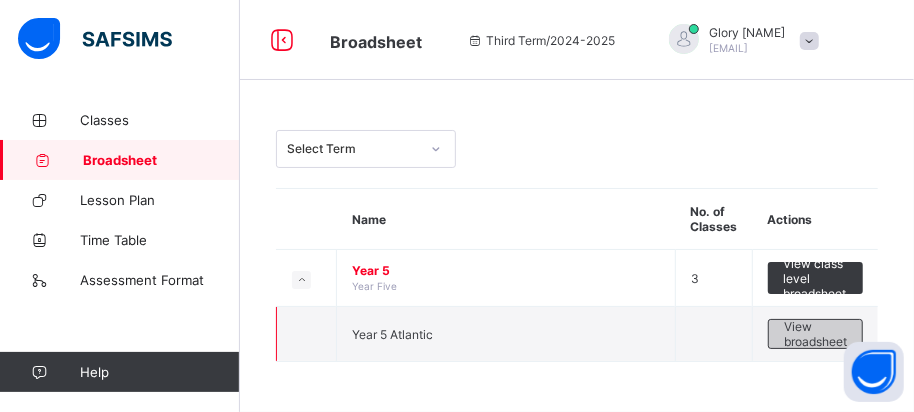 click on "View broadsheet" at bounding box center [815, 334] 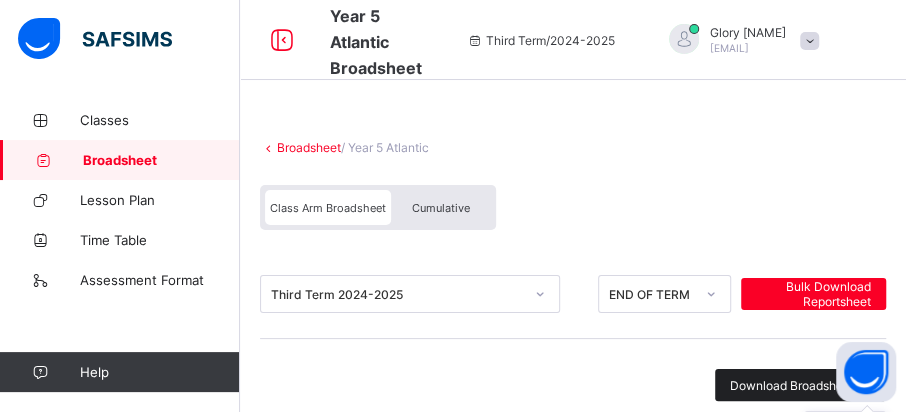 click on "Download Broadsheet" at bounding box center (792, 385) 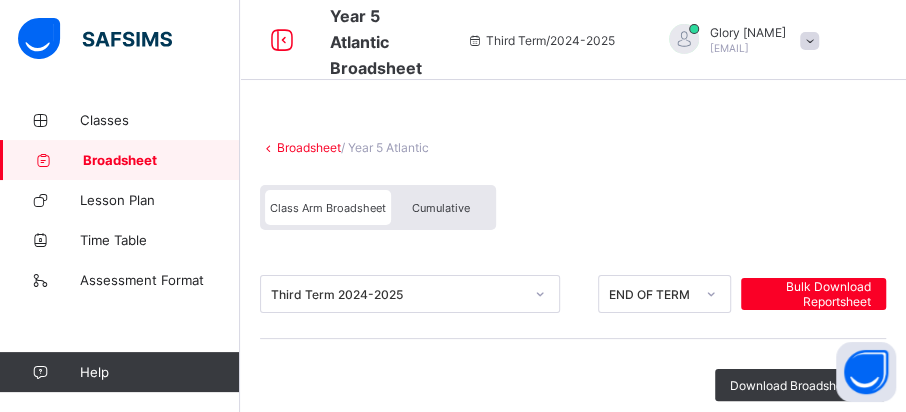 scroll, scrollTop: 360, scrollLeft: 0, axis: vertical 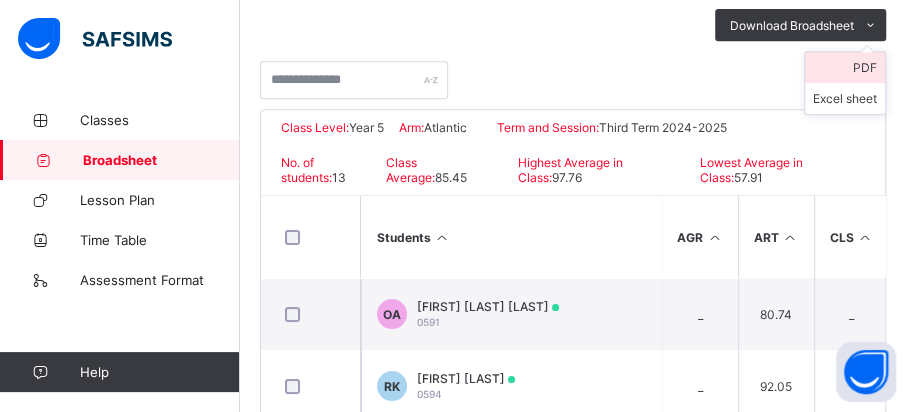 click on "PDF" at bounding box center (845, 67) 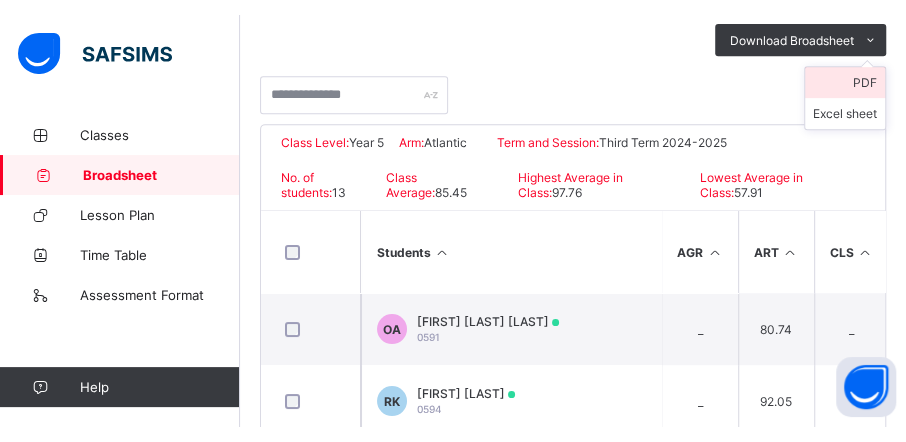 scroll, scrollTop: 0, scrollLeft: 0, axis: both 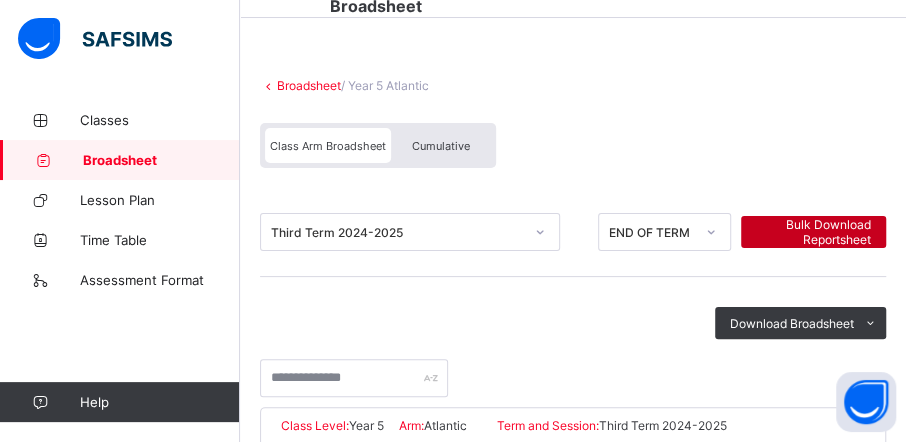 click on "Bulk Download Reportsheet" at bounding box center [813, 232] 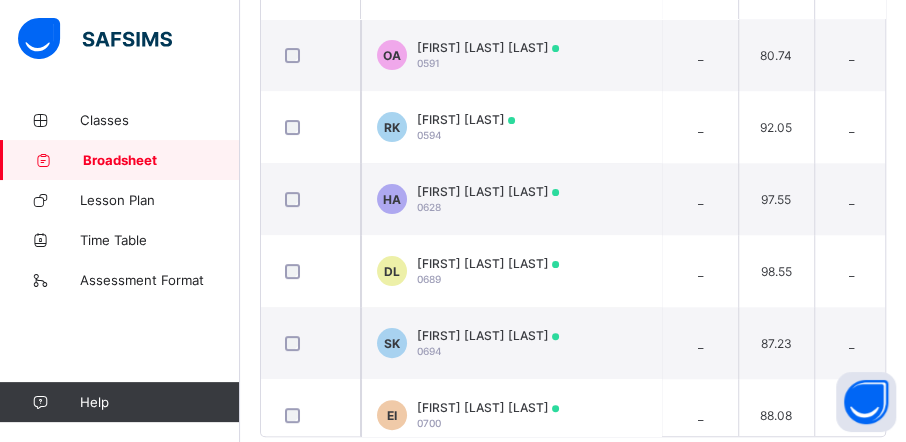 scroll, scrollTop: 649, scrollLeft: 0, axis: vertical 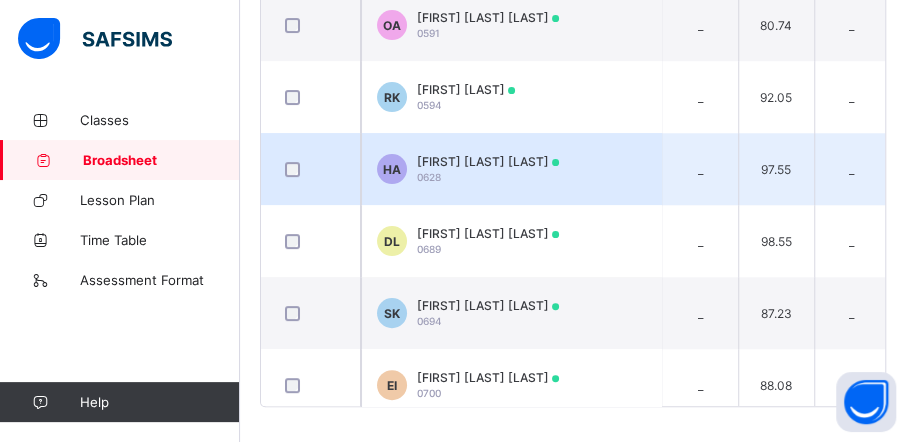 click on "HIBATULLAH OCHUWA ABDUL-HAKEEM   0628" at bounding box center [488, 169] 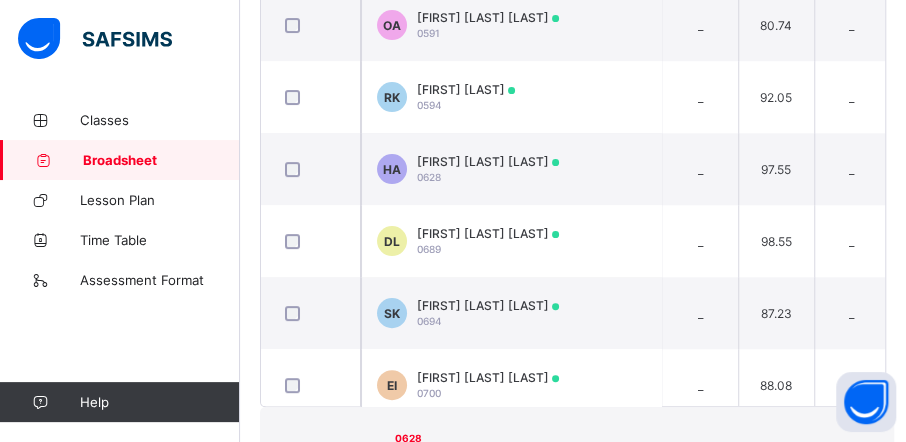 click on "View Reportsheet" at bounding box center (795, 485) 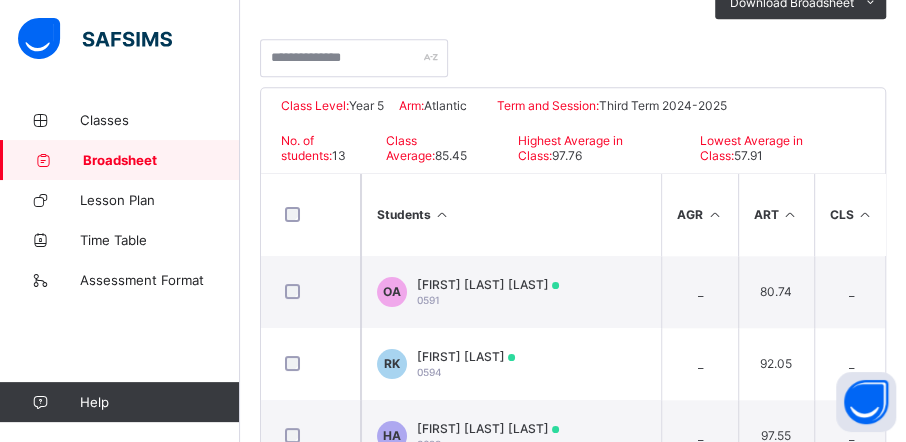 click on "Position         3       /13         Final Grade         A         Total Score         1318.21         Final Average         94.16         No. of Subjects         14         No. in Class         13         Class Average         85.45         High. Average in Class         97.76         Low. Average in Class         57.91" at bounding box center [577, 987] 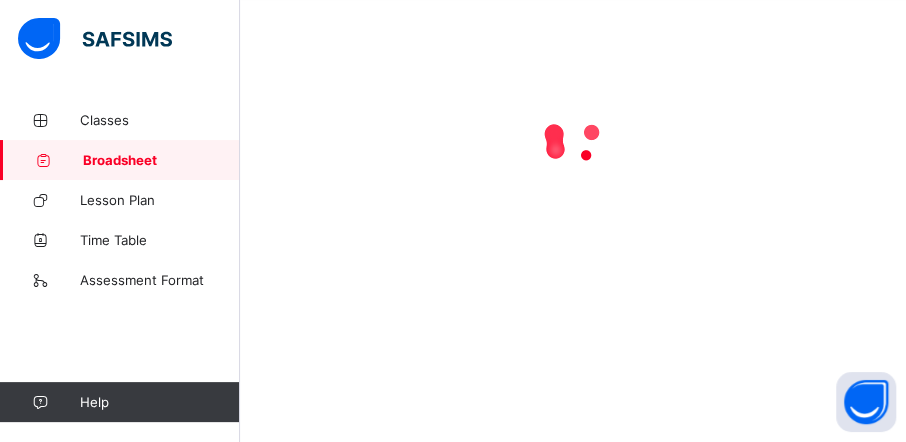 scroll, scrollTop: 0, scrollLeft: 0, axis: both 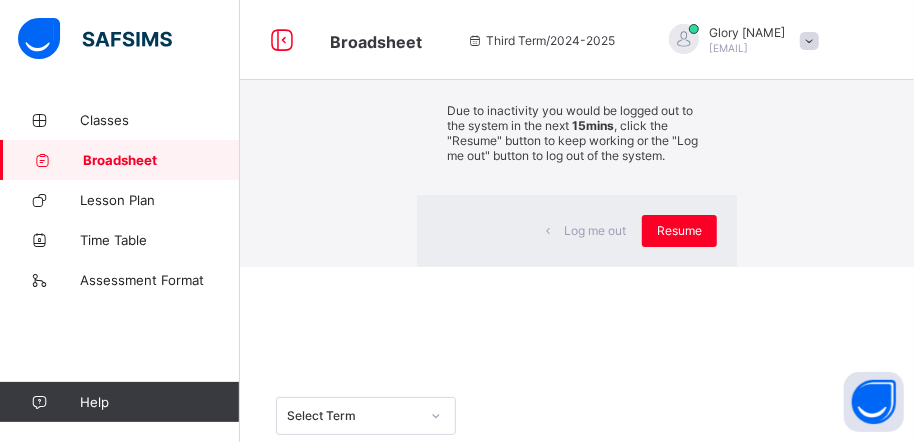 click on "×" at bounding box center [707, 37] 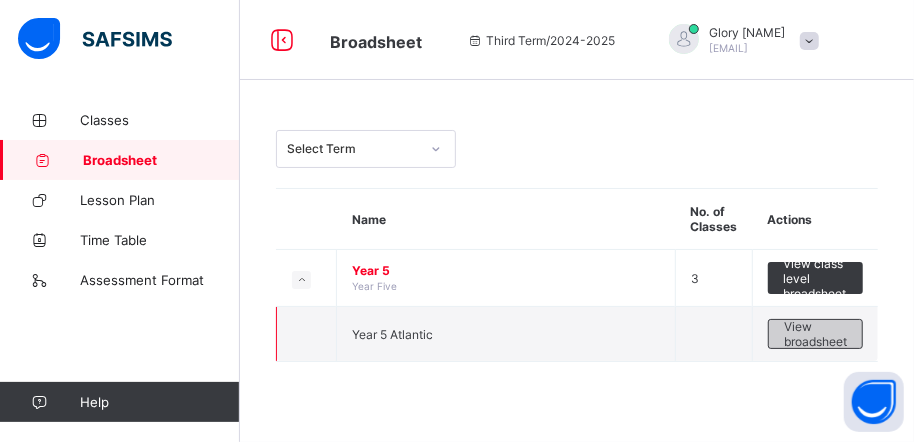click on "View broadsheet" at bounding box center (815, 334) 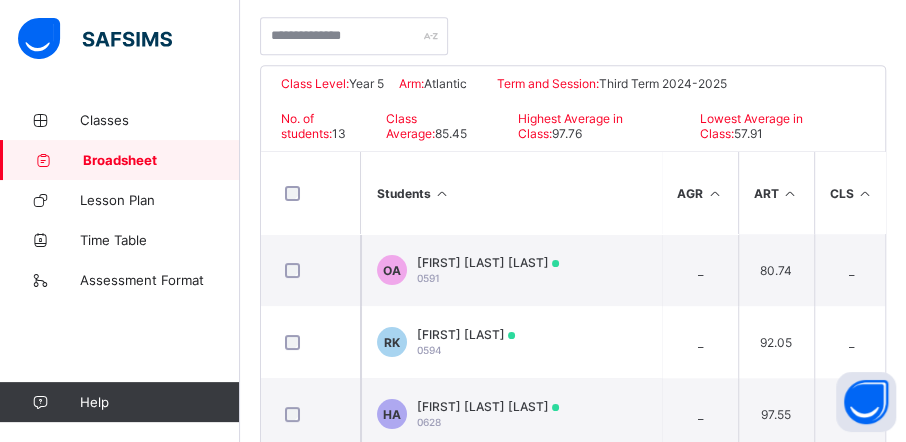 scroll, scrollTop: 441, scrollLeft: 0, axis: vertical 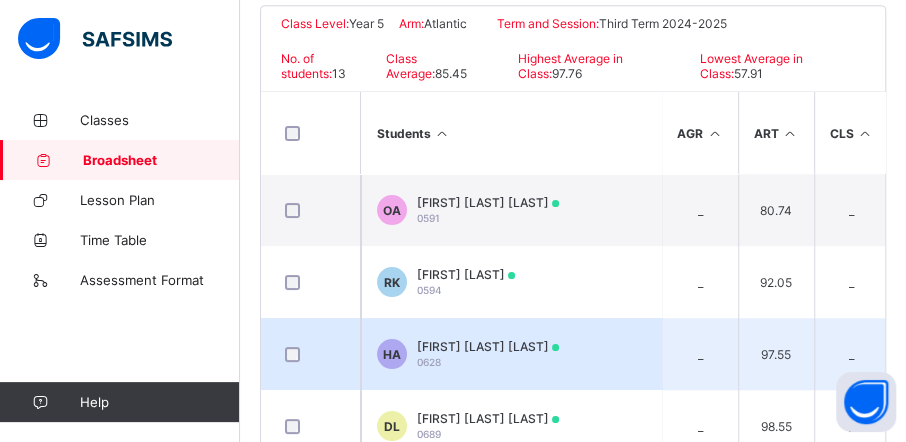 click on "HIBATULLAH OCHUWA ABDUL-HAKEEM   0628" at bounding box center (488, 354) 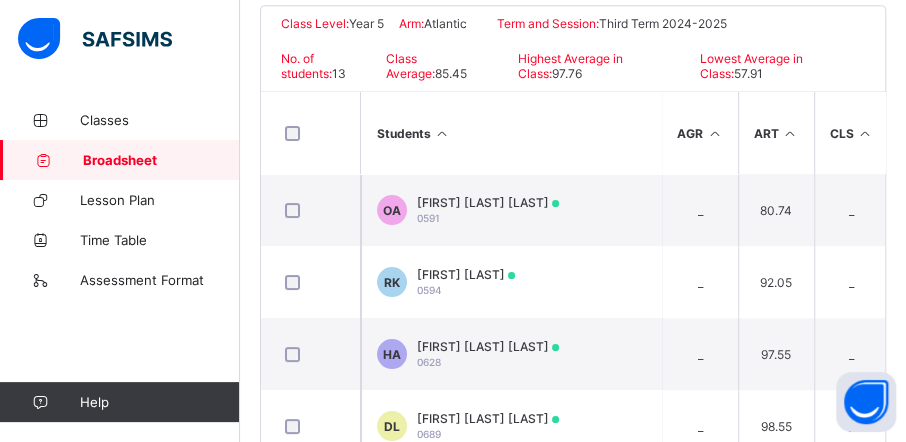 click on "View Reportsheet" at bounding box center (795, 670) 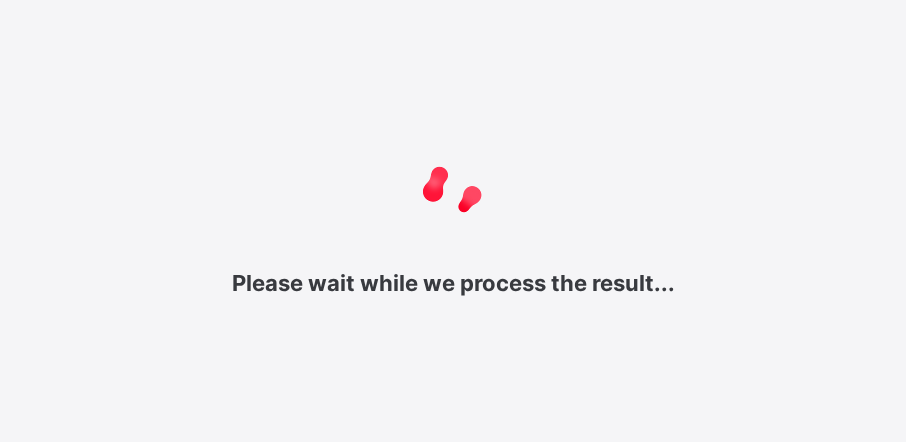 scroll, scrollTop: 0, scrollLeft: 0, axis: both 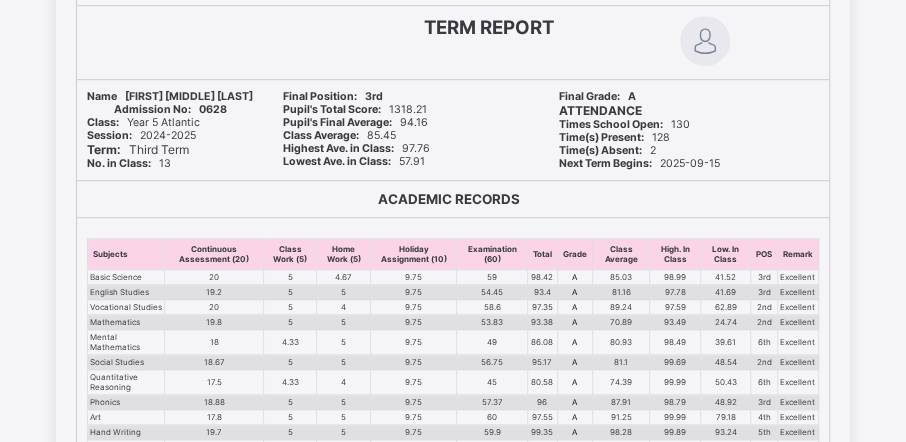 click at bounding box center (705, 41) 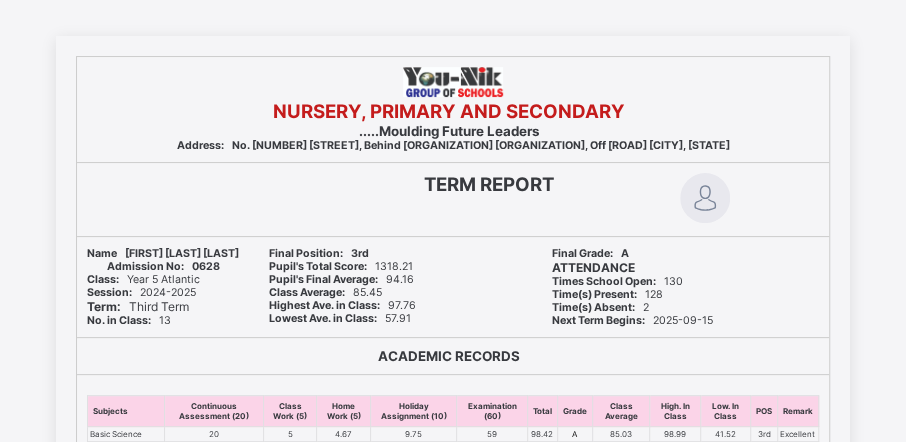 scroll, scrollTop: 82, scrollLeft: 0, axis: vertical 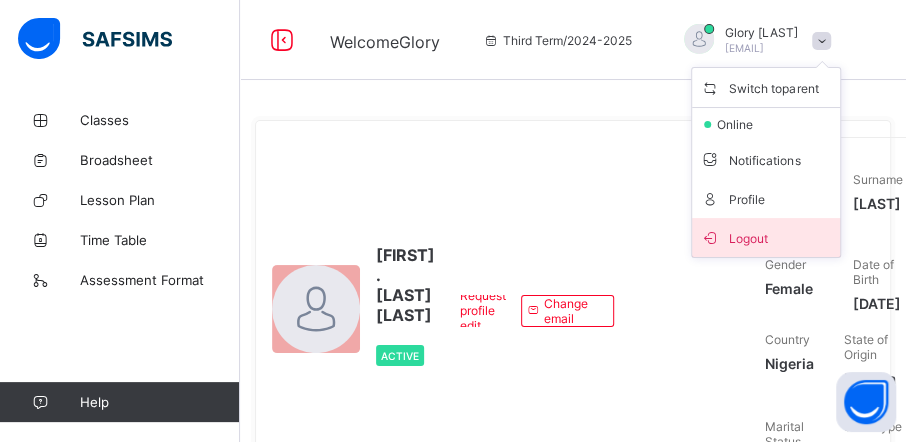 click on "Logout" at bounding box center [766, 237] 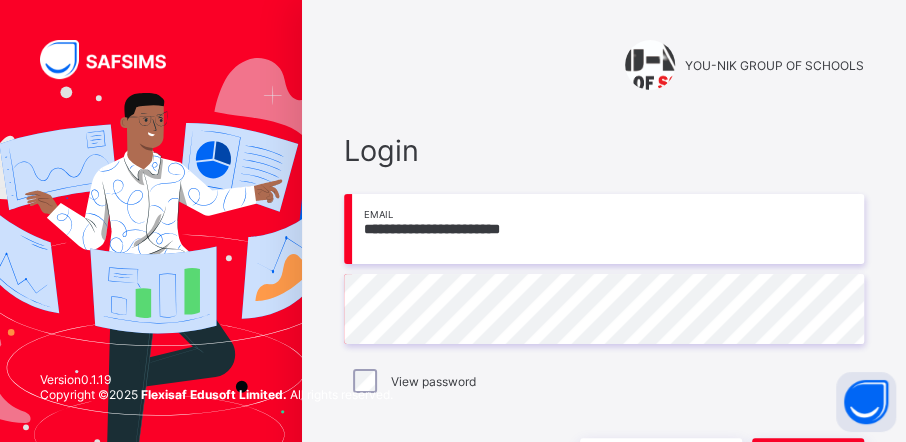 click on "**********" at bounding box center [604, 229] 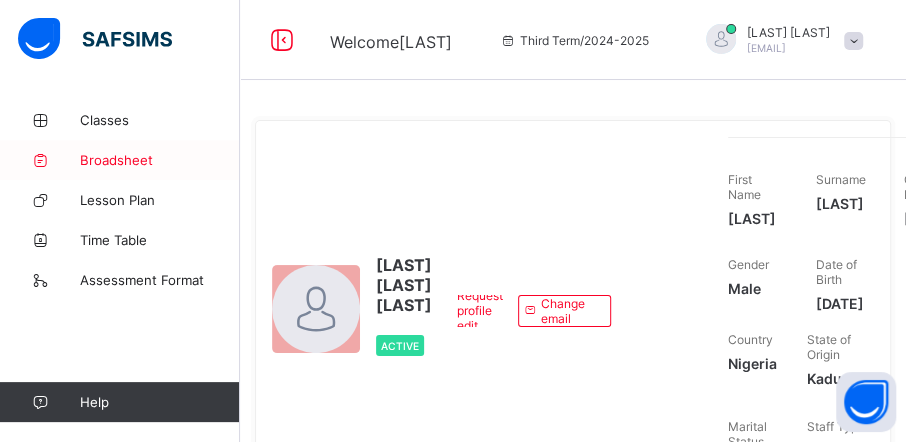 click on "Broadsheet" at bounding box center (160, 160) 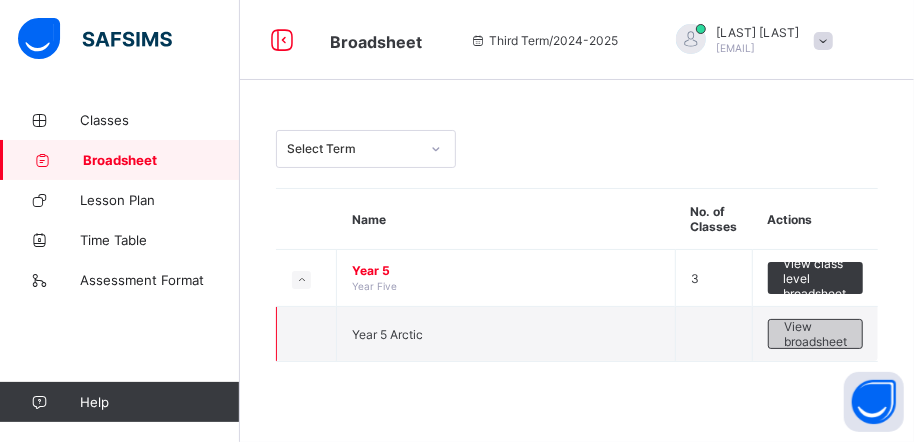 click on "View broadsheet" at bounding box center [815, 334] 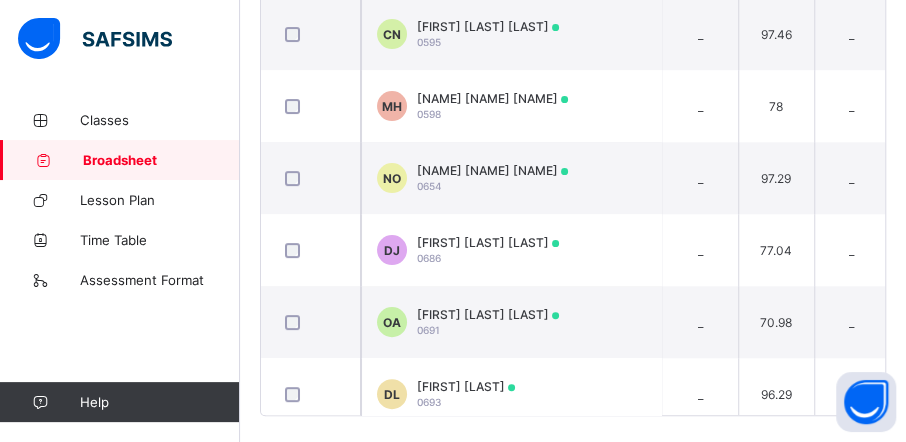 scroll, scrollTop: 649, scrollLeft: 0, axis: vertical 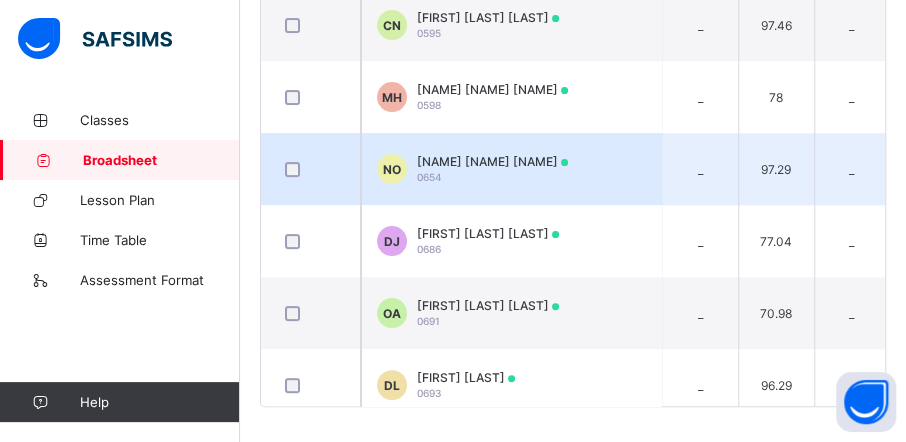 click on "NO NAQEEBAH ADIS OTHMAN   0654" at bounding box center (511, 169) 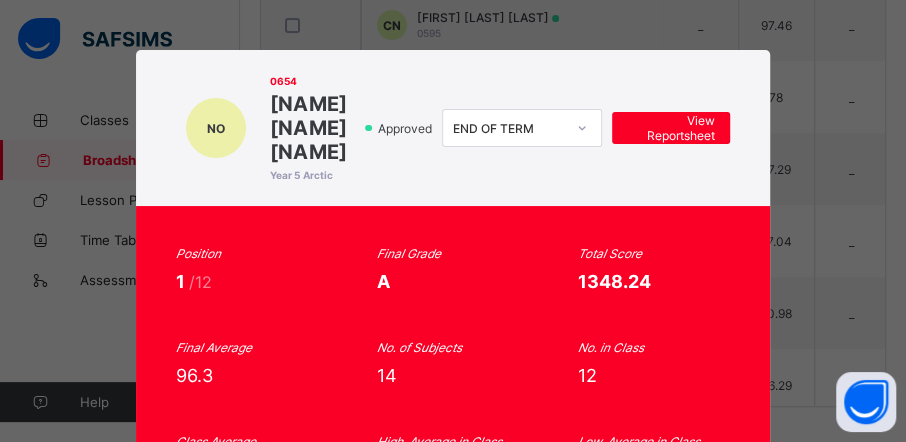 click on "NO   0654     NAQEEBAH ADIS OTHMAN     Year 5 Arctic   Approved END OF TERM View Reportsheet     Position         1       /12         Final Grade         A         Total Score         1348.24         Final Average         96.3         No. of Subjects         14         No. in Class         12         Class Average         79.89         High. Average in Class         96.3         Low. Average in Class         53.88     Assessments     Subjects       Continuous Assessment     Class Work     Home Work     Holiday Assignment     Examination       Total         Grade         Position         Out of         Class average       Basic Science     19.45 / 20     5 / 5     5 / 5     9.79 / 10     59.7 / 60     98.94     A     1st     12     79.74     English Studies     18.9 / 20     5 / 5     5 / 5     9.79 / 10     56 / 60     94.69     A     1st     12     72.92     Vocational Studies     20 / 20     5 / 5     5 / 5     9.79 / 10     58 / 60     97.79     A     2nd     12     89.83     Mathematics     20 / 20     5" at bounding box center [453, 221] 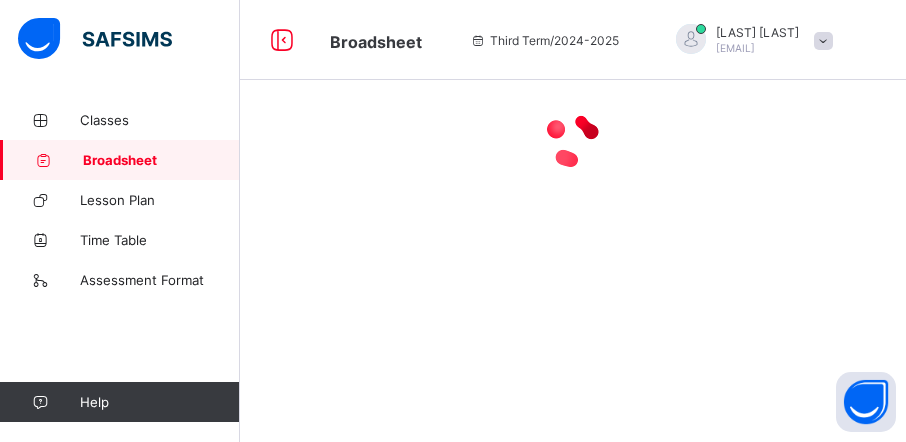 scroll, scrollTop: 0, scrollLeft: 0, axis: both 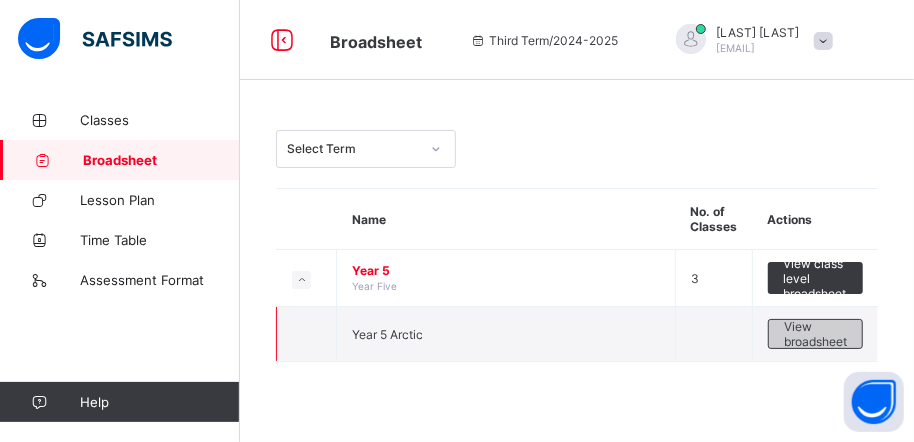 click on "View broadsheet" at bounding box center (815, 334) 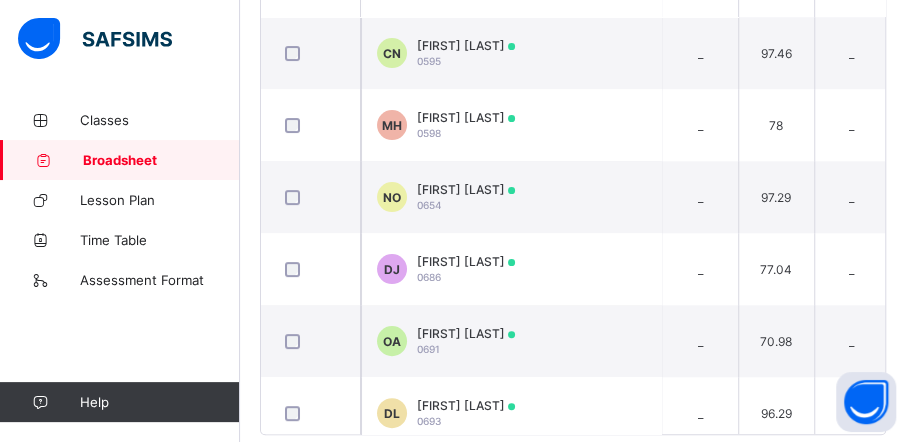 scroll, scrollTop: 649, scrollLeft: 0, axis: vertical 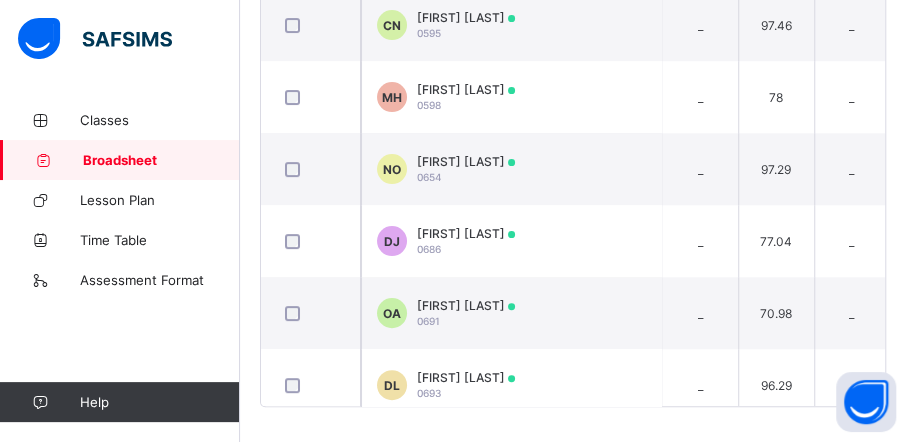 click on "Broadsheet  / Year 5 Arctic Class Arm Broadsheet Cumulative Third Term 2024-2025 END OF TERM Bulk Download Reportsheet Download Broadsheet PDF Excel sheet YOU-NIK GROUP OF SCHOOLS Date: 8th Aug 2025, 12:33:05 pm  Class Level:  Year 5  Arm:  Arctic  Term and Session:  Third Term 2024-2025  No. of students:  12  Class Average:  79.89  Highest Average in Class:  96.3  Lowest Average in Class:  53.88 S/NO Admission No. Full Name AGR ART CLS CRK CS ENG FR HEC HED IRK MENT MTH PH QR SC SOS VOC VRB WRT No. of Subjects TOTAL Average Position Grade 1 0595 CHUBI SAPPHIRE NATHANIEL   _   97.46   _   95.96   82.86   78.36   80.01   _   _   _   83.71   70.12   85.69   83.46   84.16   68.16   95.71   85.16   99.36 14 1190.18 85.01 5th A 2 0598 MUHAMMAD-MURAD KHALID HUD   _   78   _   _   64.25   45.3   56.58   _   _   58   26.49   21.4   46.76   42   51.75   39.45   71.19   64.65   88.5 14 754.32 53.88 12th C 3 0654 NAQEEBAH ADIS OTHMAN   _   97.29   _   _   97.79   94.69   91.77   _   _   95.29   99.79   93.29   94.5" at bounding box center (573, -51) 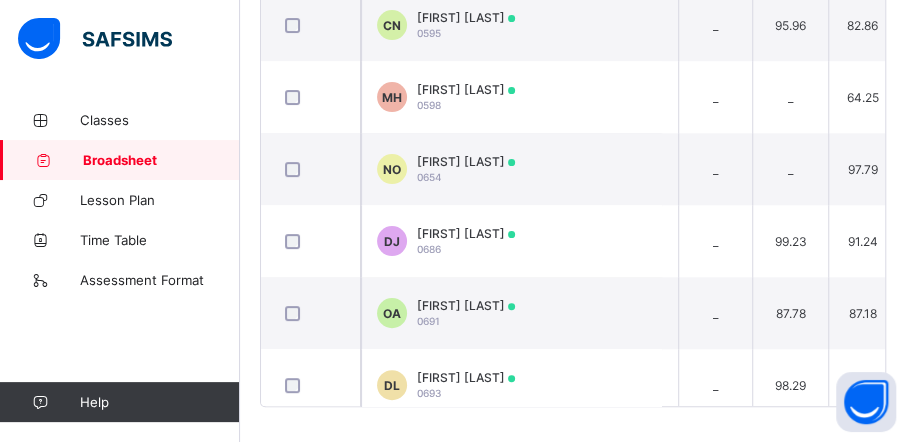 scroll, scrollTop: 0, scrollLeft: 0, axis: both 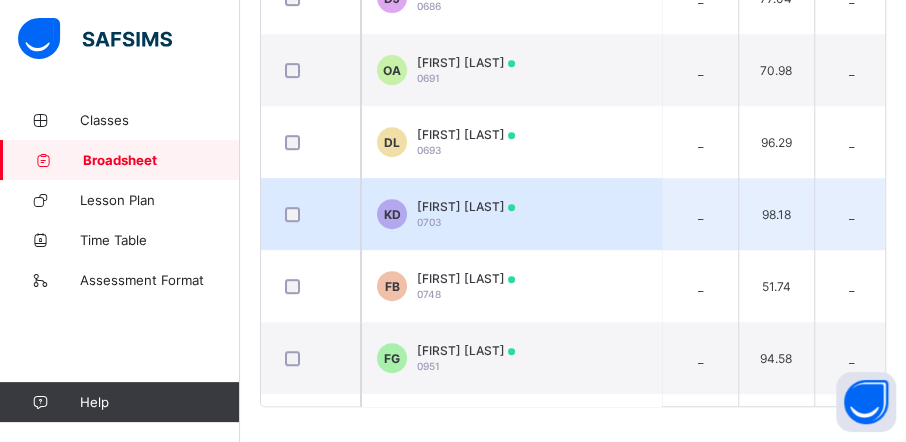 click on "KHAIRAT ABDUL-KERIM DANESI   0703" at bounding box center [466, 214] 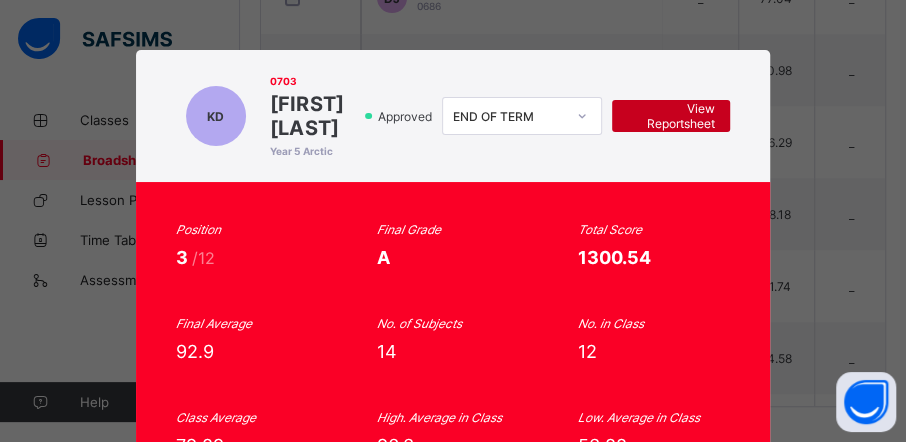 click on "View Reportsheet" at bounding box center [671, 116] 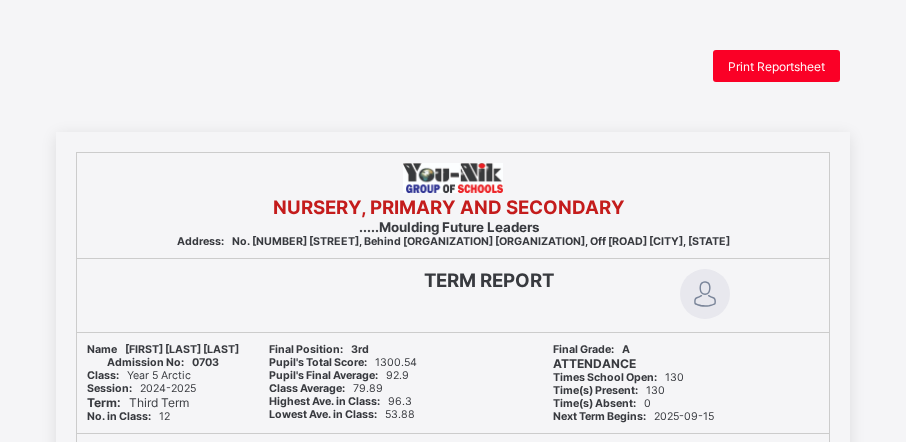 scroll, scrollTop: 0, scrollLeft: 0, axis: both 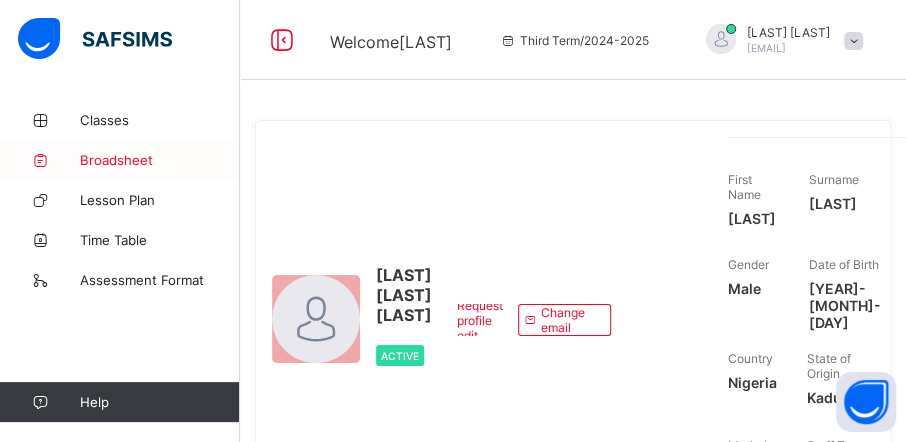 click on "Broadsheet" at bounding box center (160, 160) 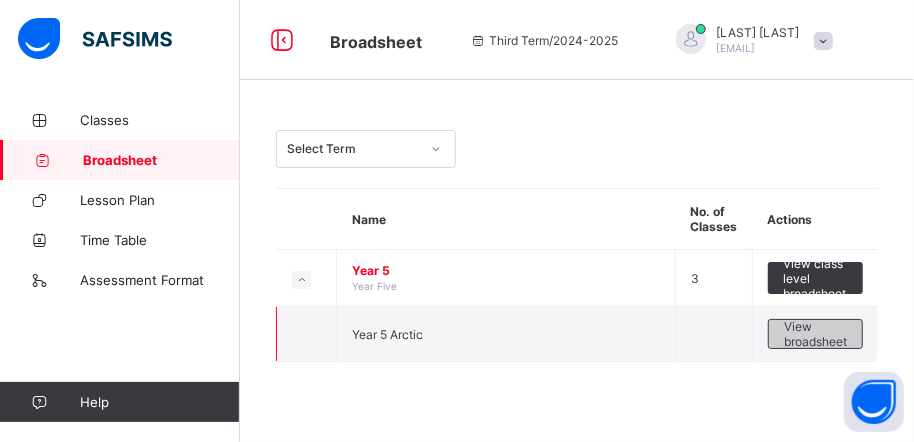 click on "View broadsheet" at bounding box center (815, 334) 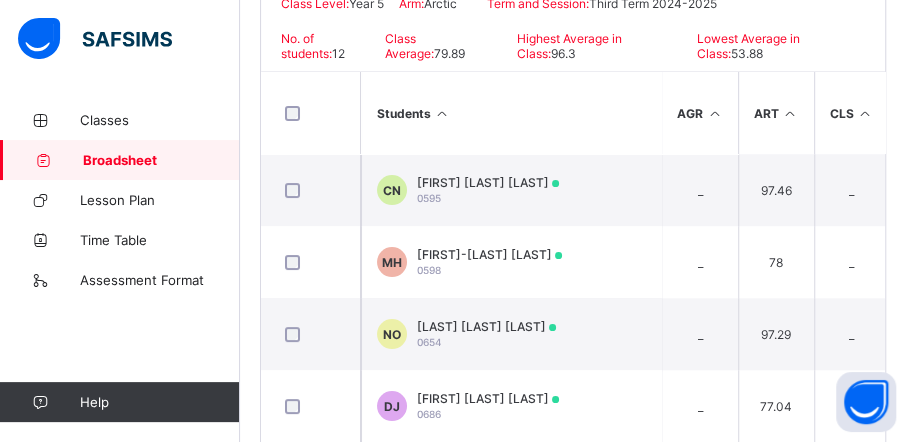 scroll, scrollTop: 485, scrollLeft: 0, axis: vertical 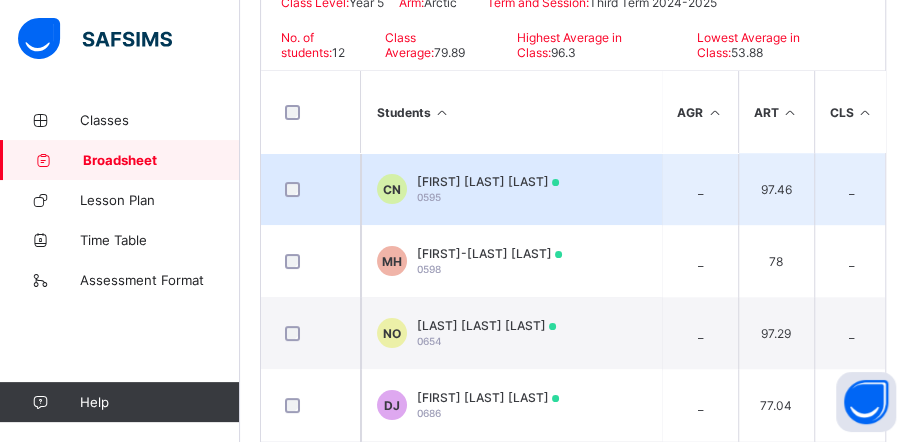 click on "[FIRST] [LAST] [LAST]   [NUMBER]" at bounding box center (488, 189) 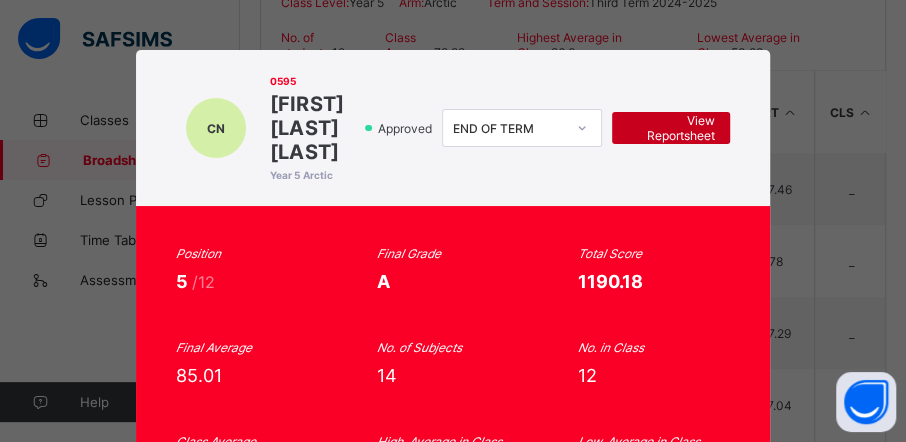 click on "View Reportsheet" at bounding box center (671, 128) 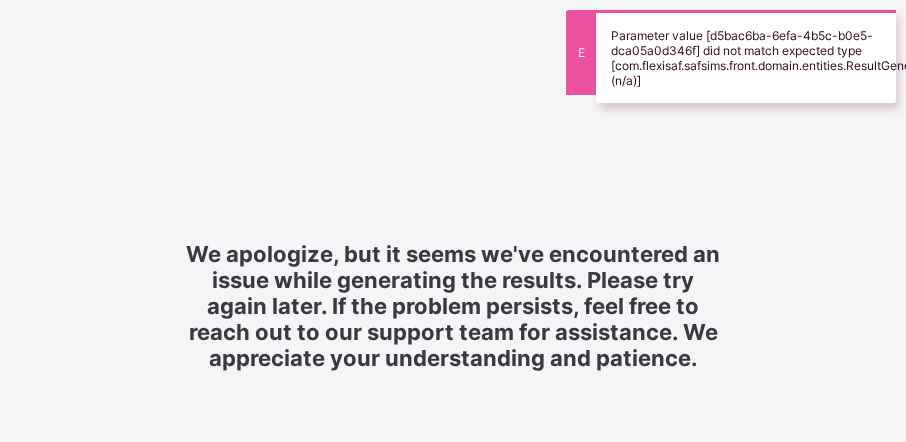 scroll, scrollTop: 0, scrollLeft: 0, axis: both 